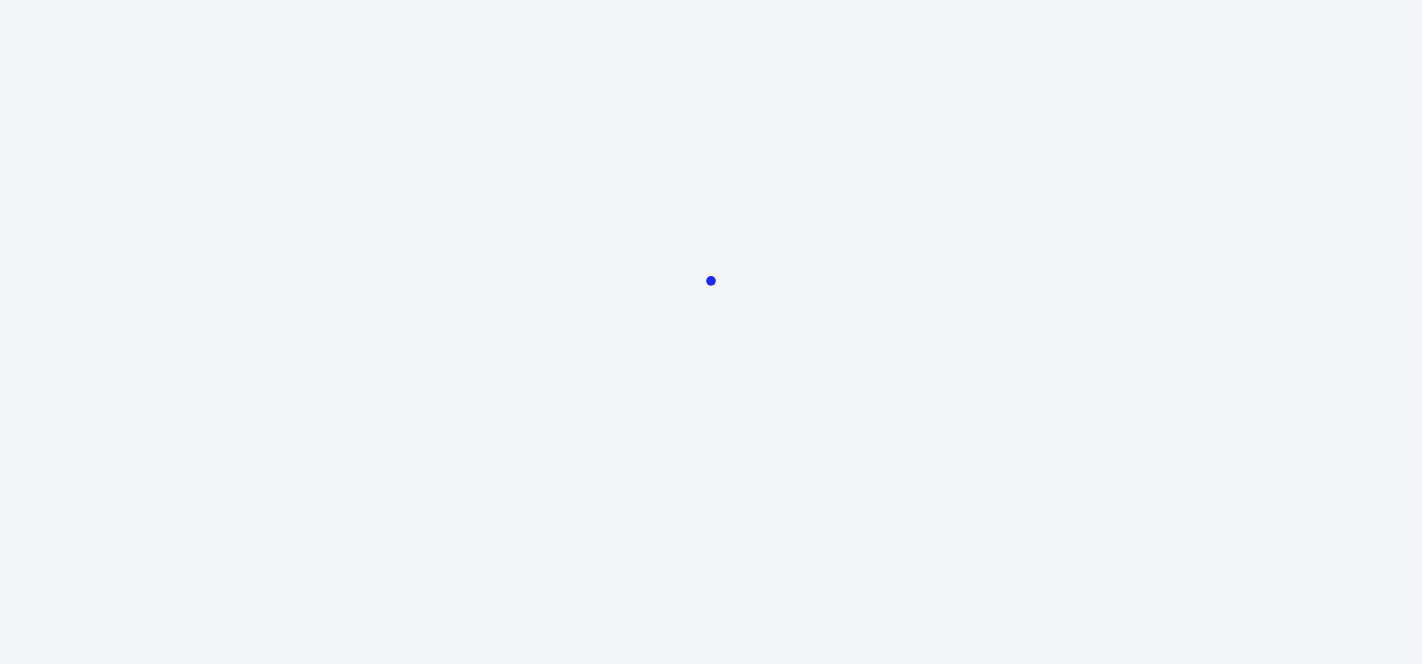 scroll, scrollTop: 0, scrollLeft: 0, axis: both 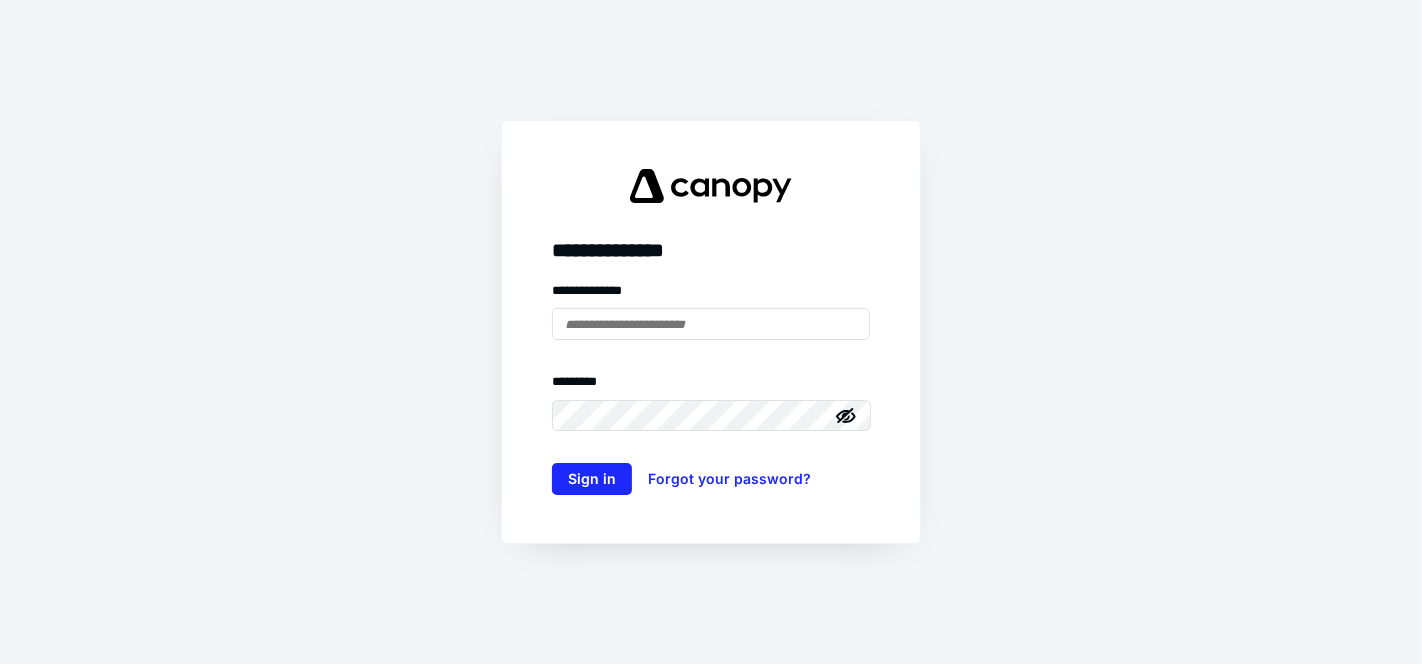 type on "**********" 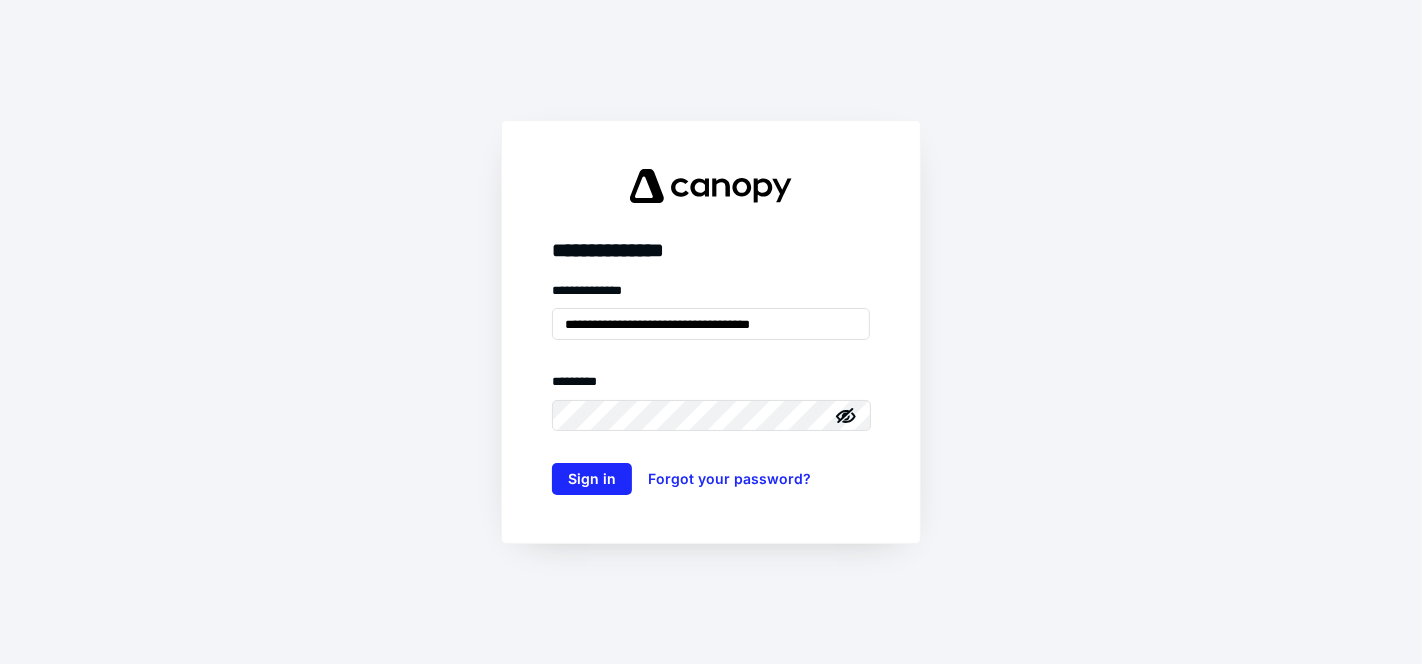 click on "Sign in" at bounding box center (592, 479) 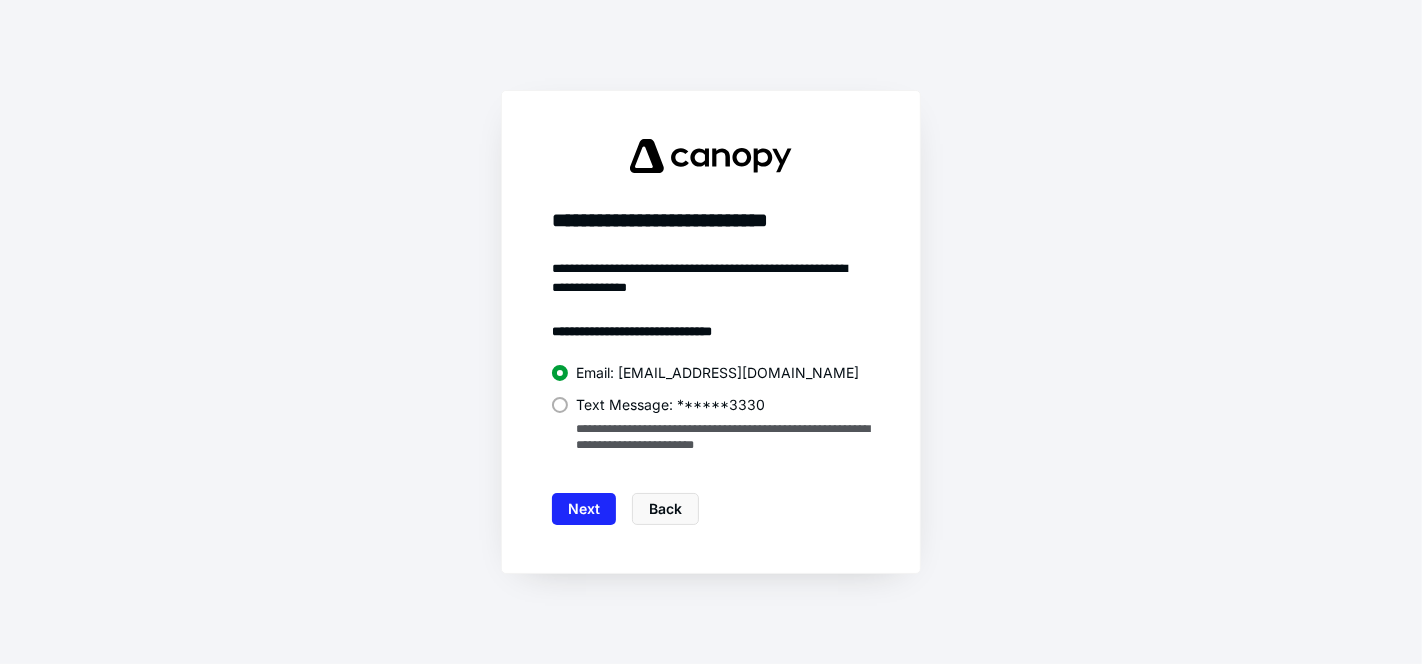 click on "**********" at bounding box center [711, 409] 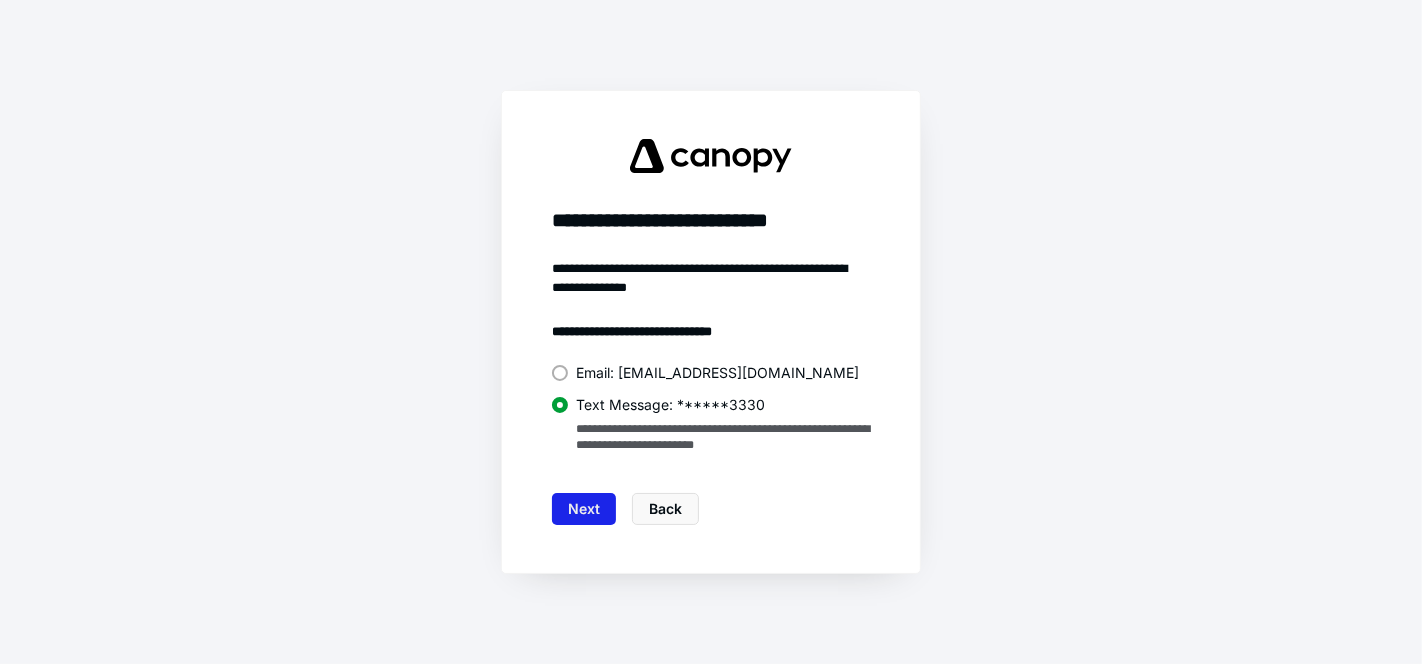 click on "Next" at bounding box center [584, 509] 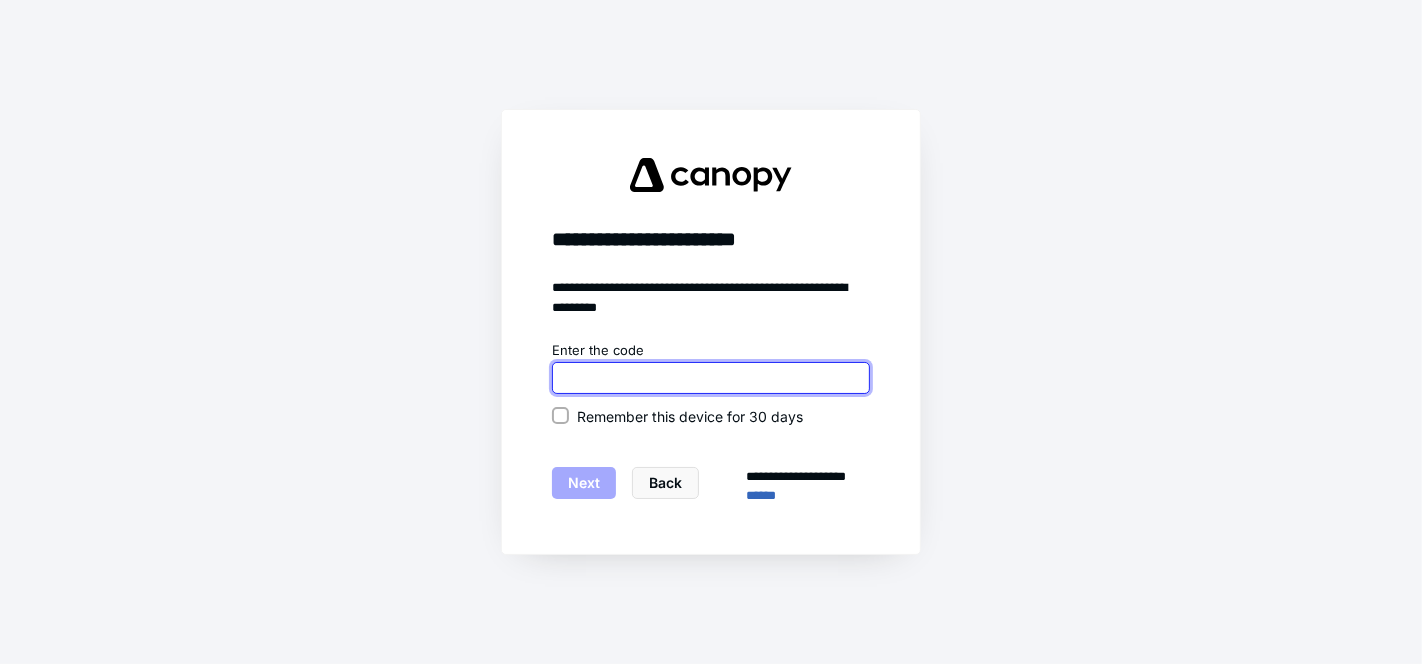 click at bounding box center [711, 378] 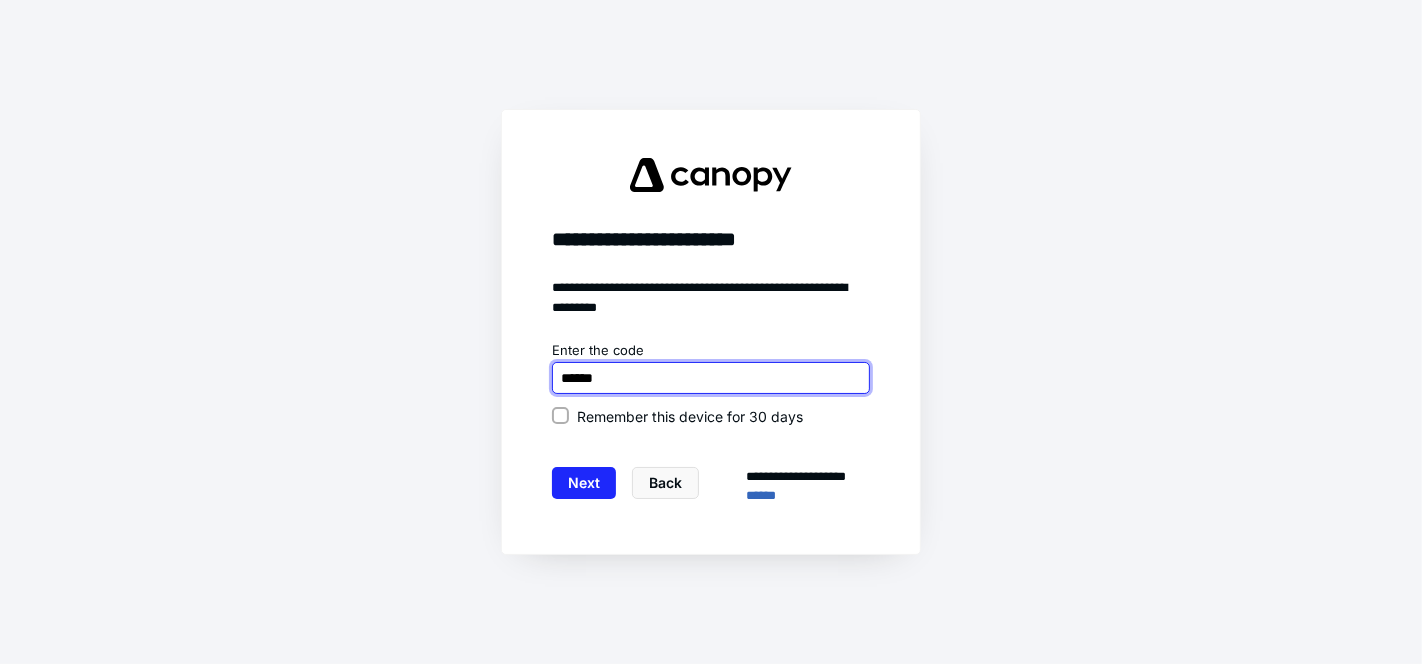 type on "******" 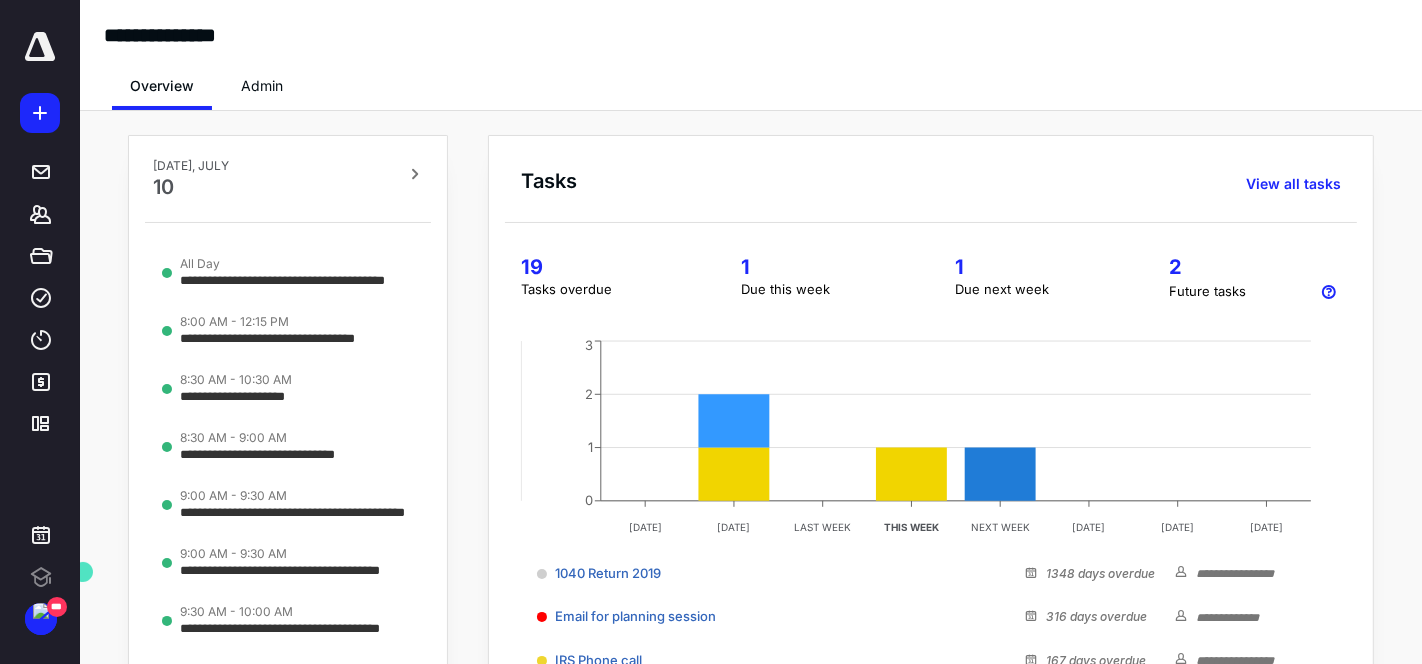 scroll, scrollTop: 0, scrollLeft: 0, axis: both 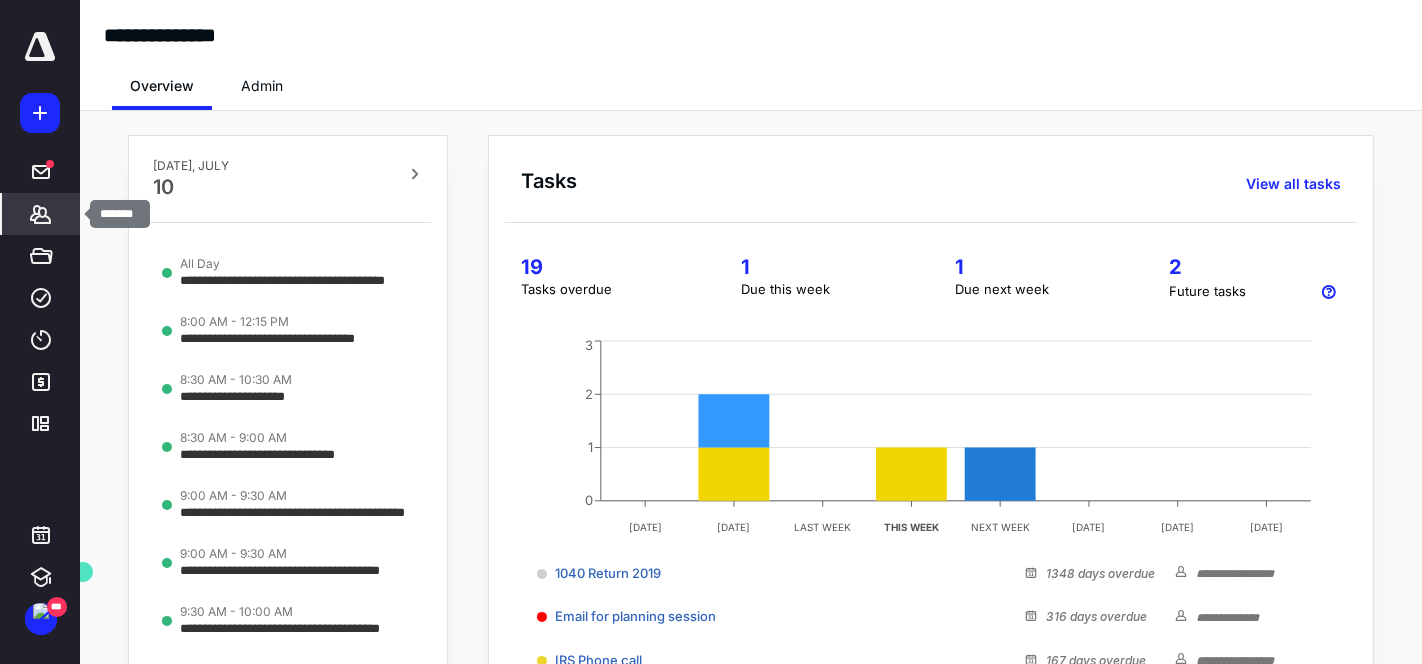 click 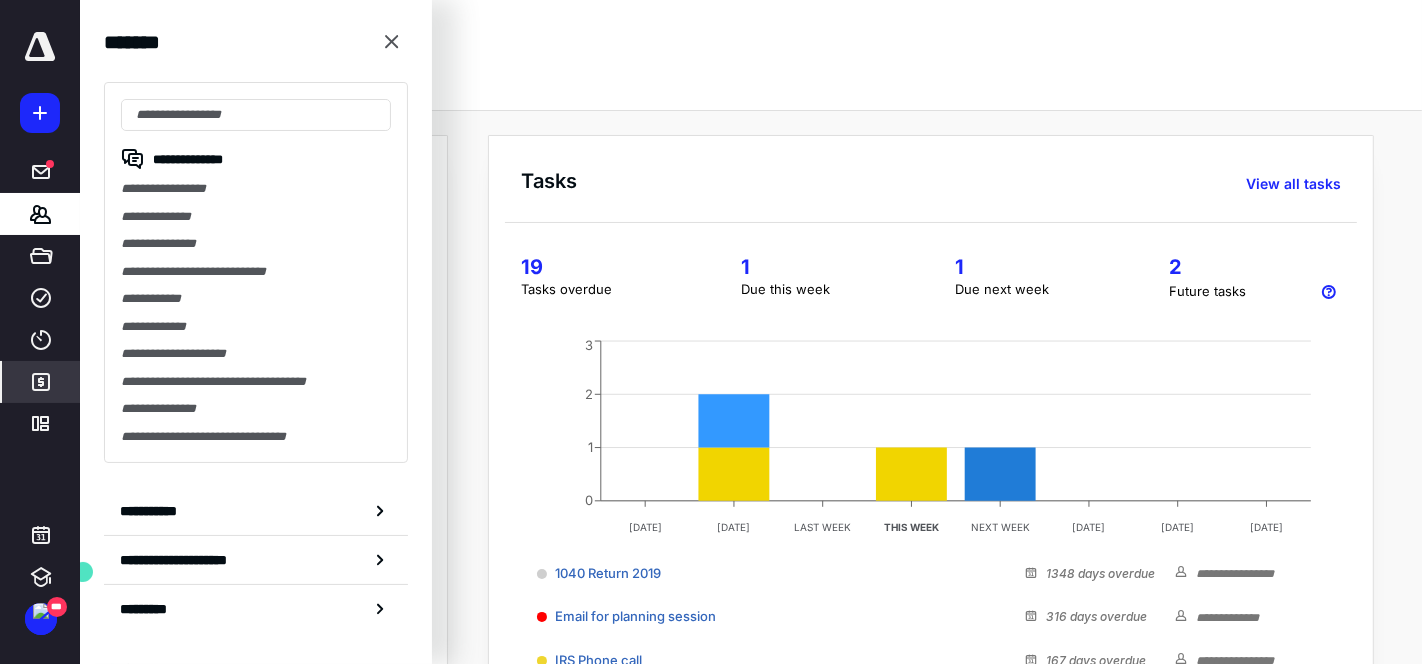 click 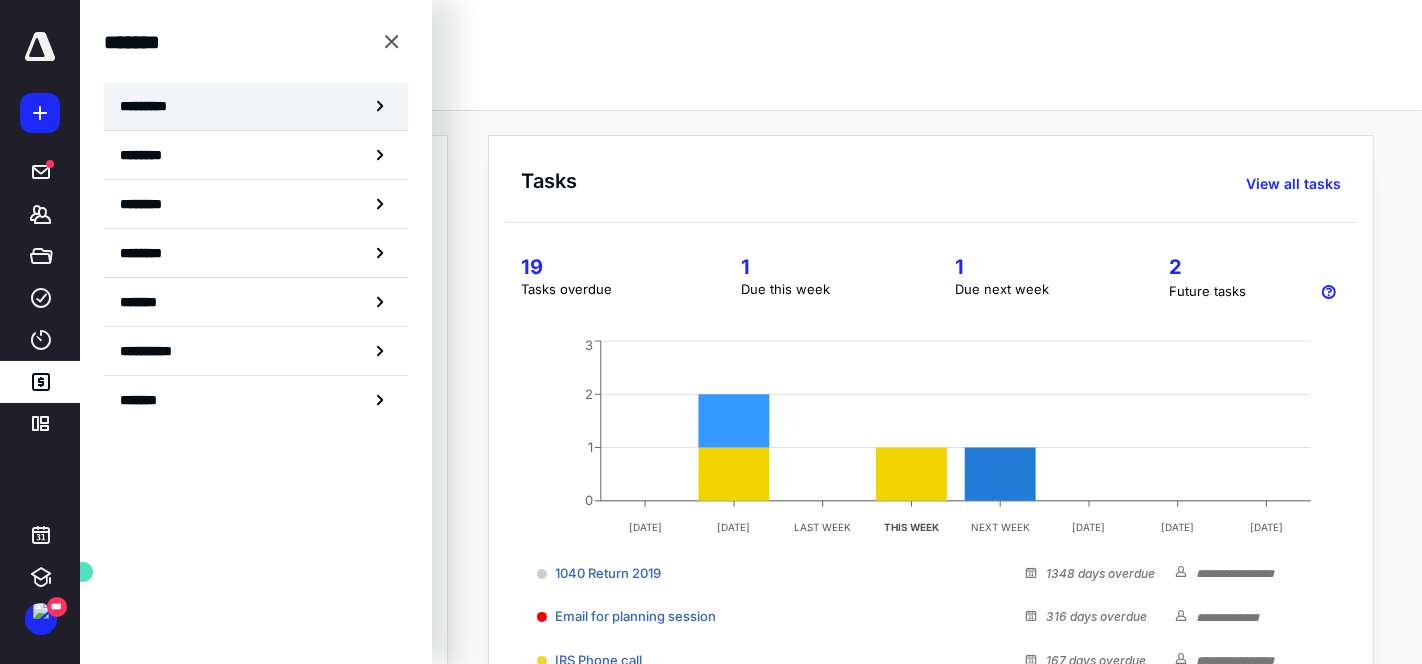 click on "*********" at bounding box center (256, 106) 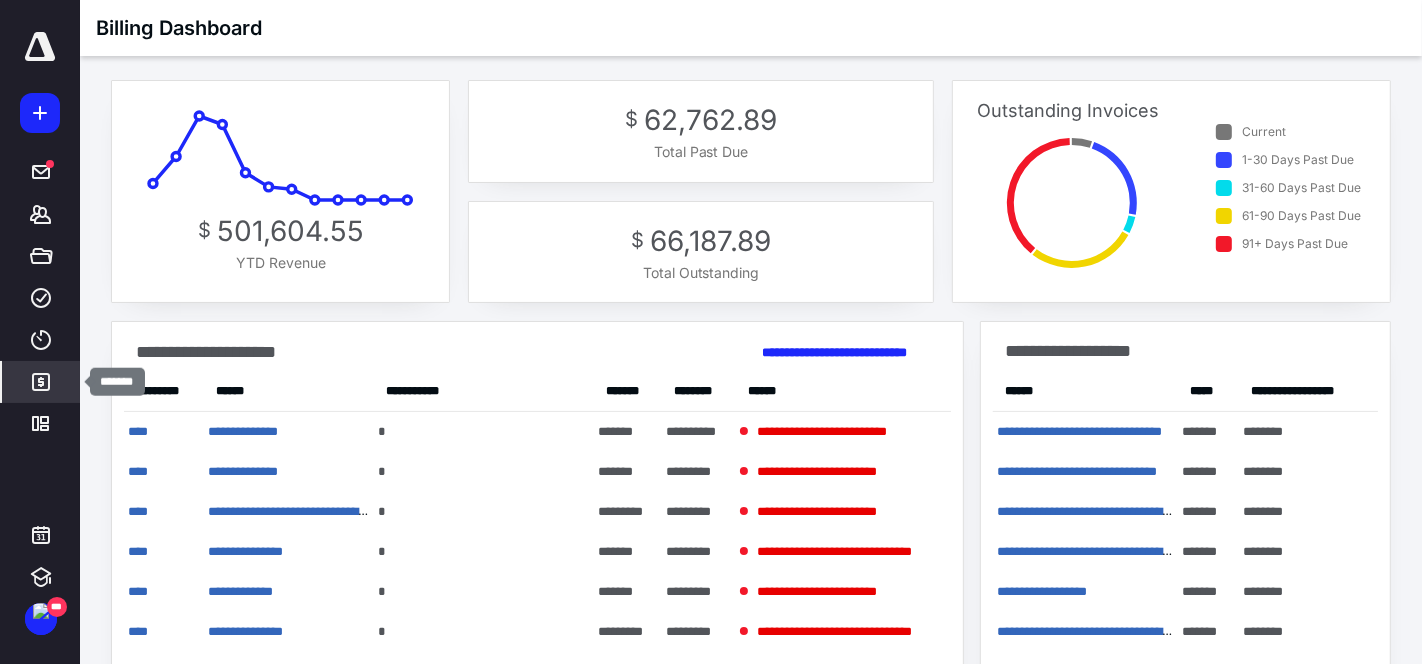 click on "*******" at bounding box center (41, 382) 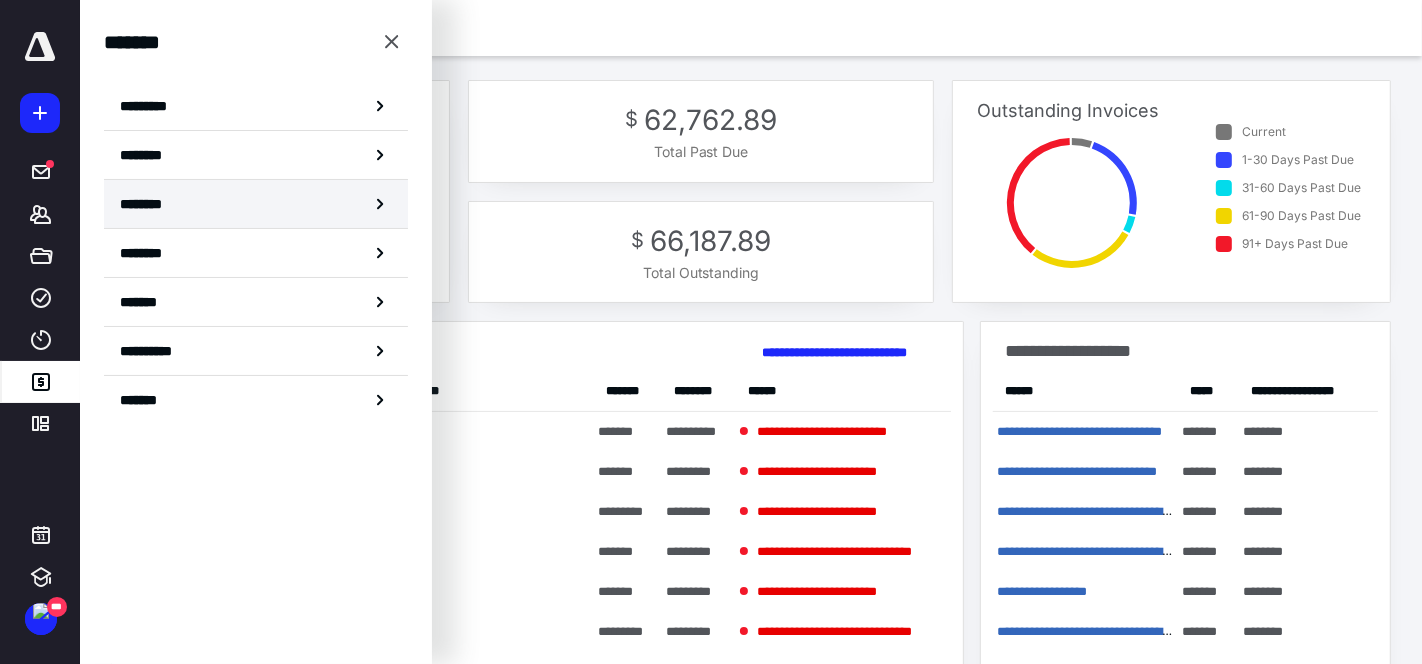 click on "********" at bounding box center [256, 204] 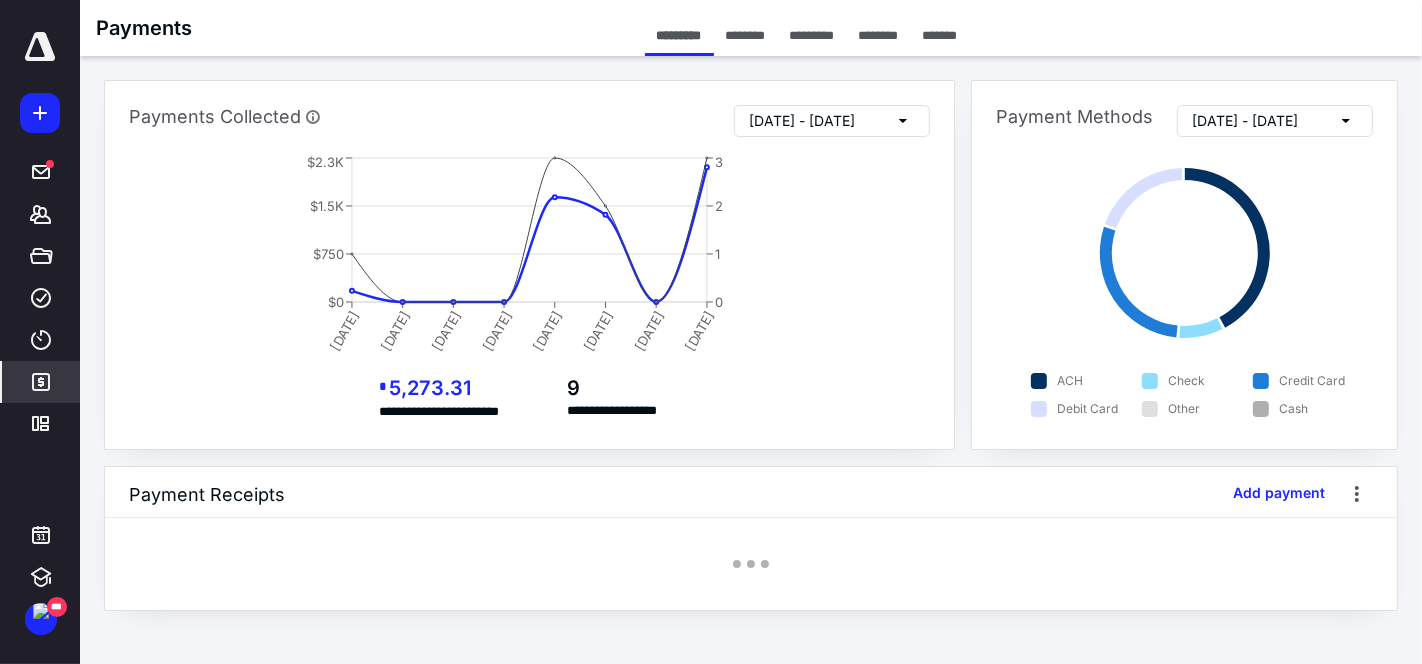 click on "********" at bounding box center [879, 35] 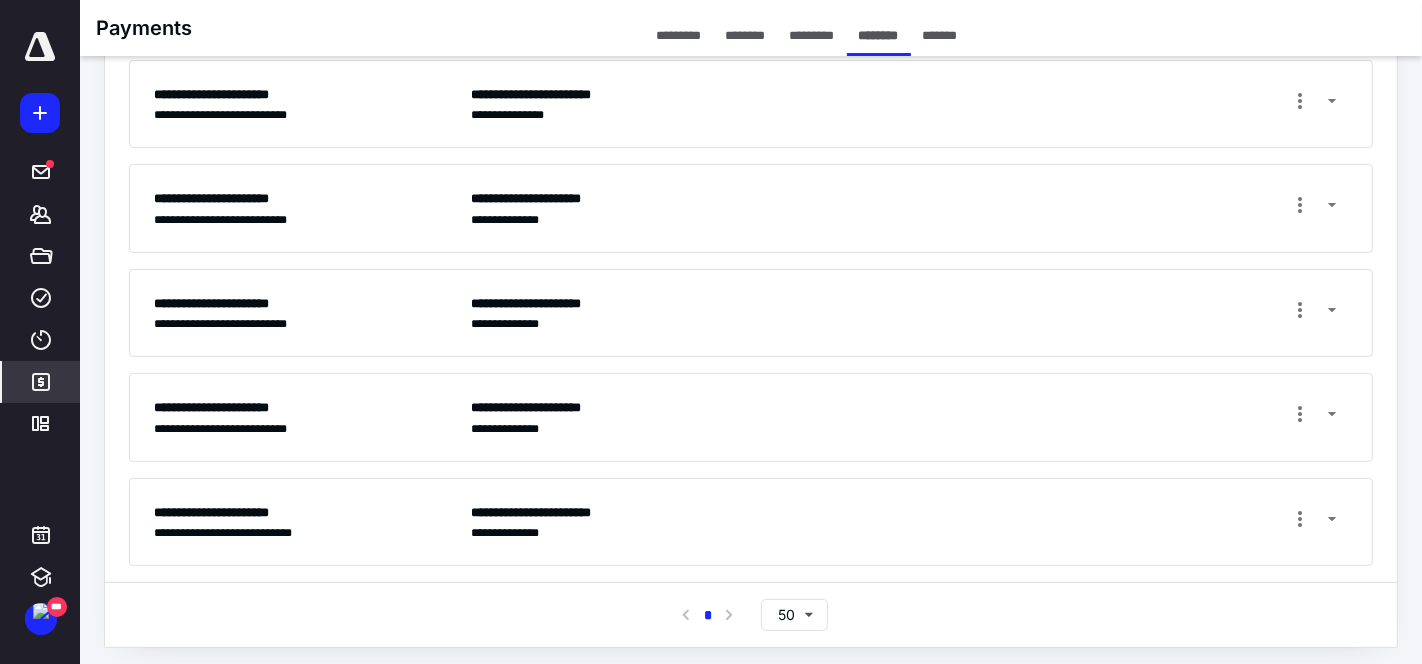 scroll, scrollTop: 345, scrollLeft: 0, axis: vertical 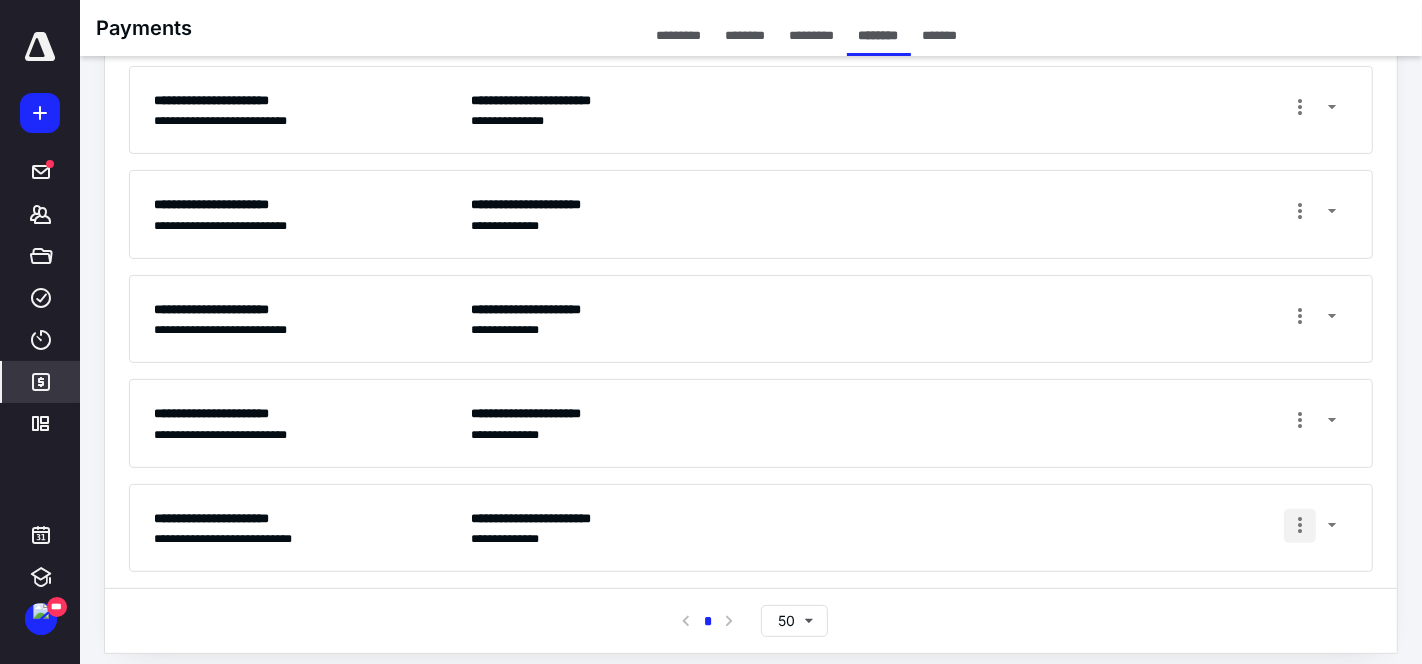 click at bounding box center (1300, 526) 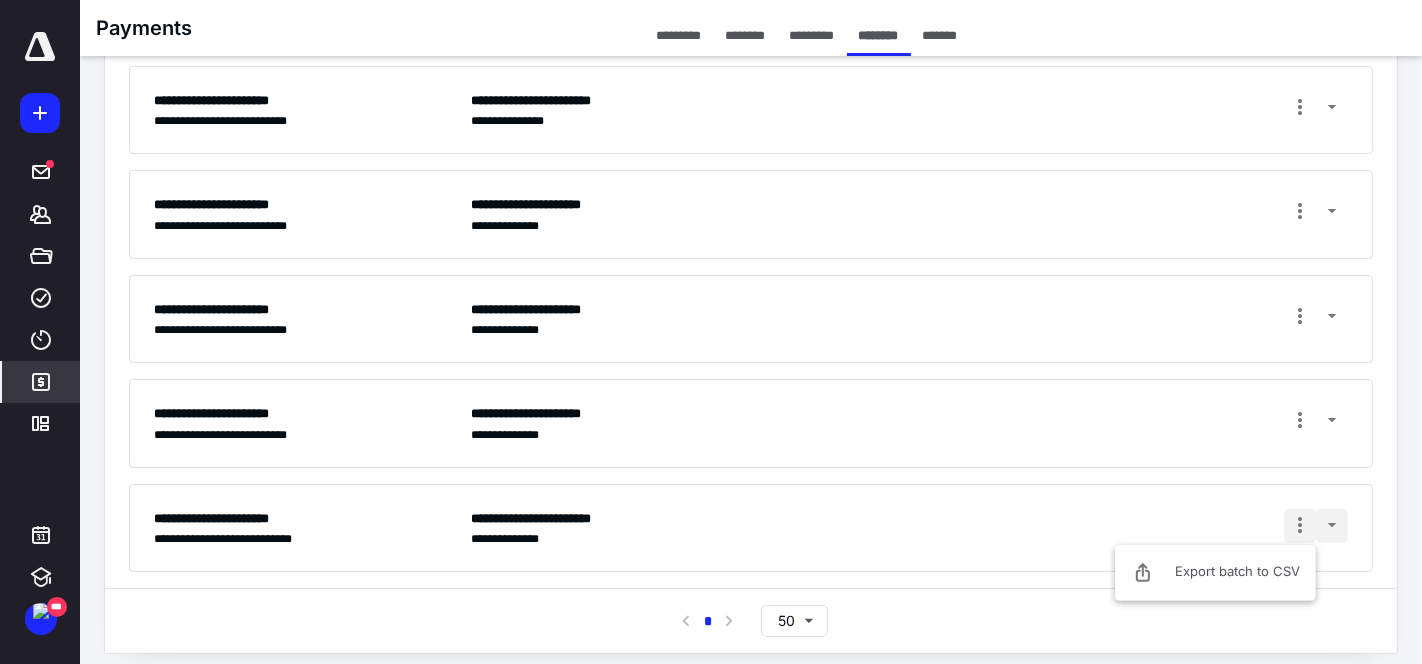 click at bounding box center (1332, 526) 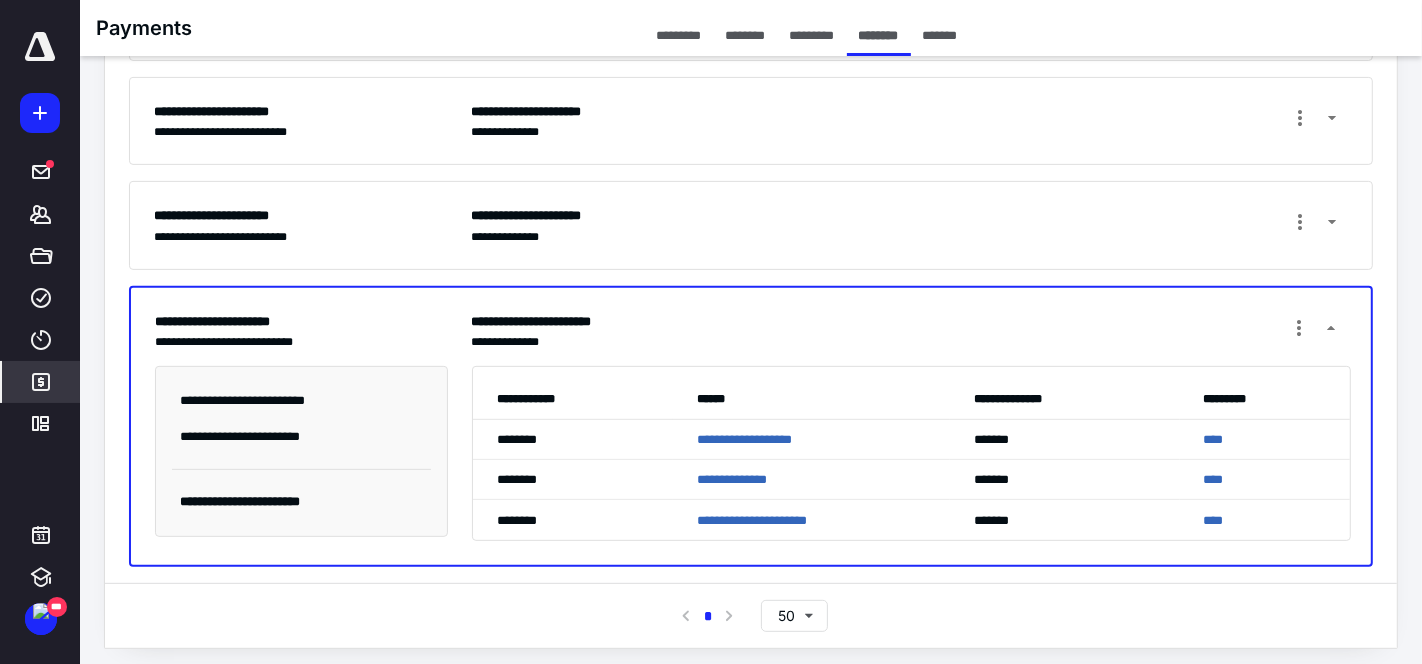 scroll, scrollTop: 0, scrollLeft: 0, axis: both 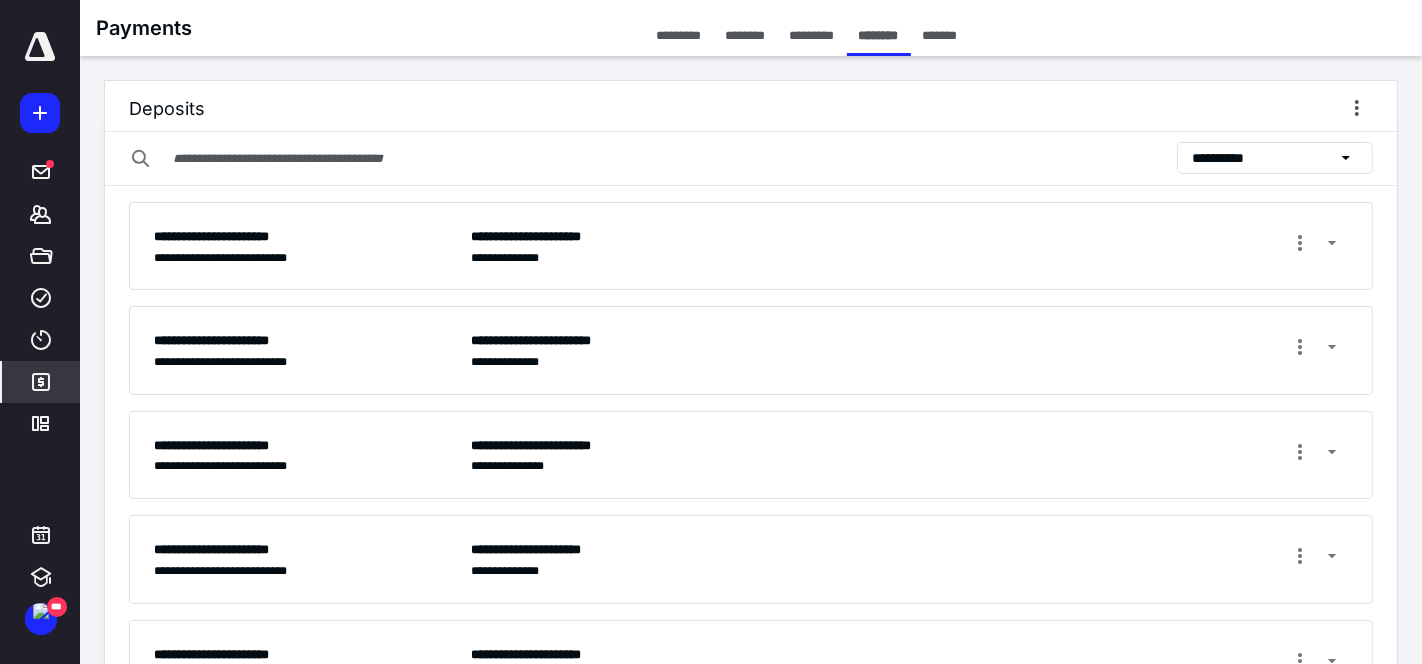 click on "*********" at bounding box center [679, 35] 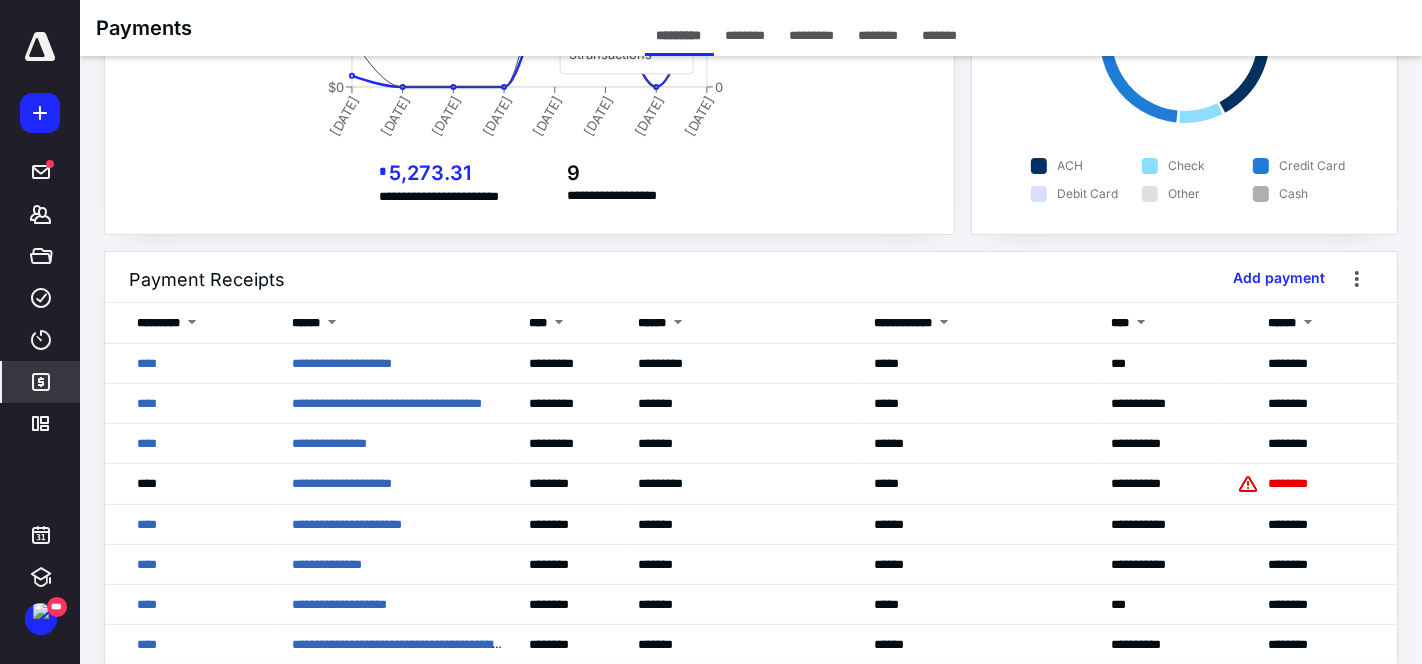 scroll, scrollTop: 0, scrollLeft: 0, axis: both 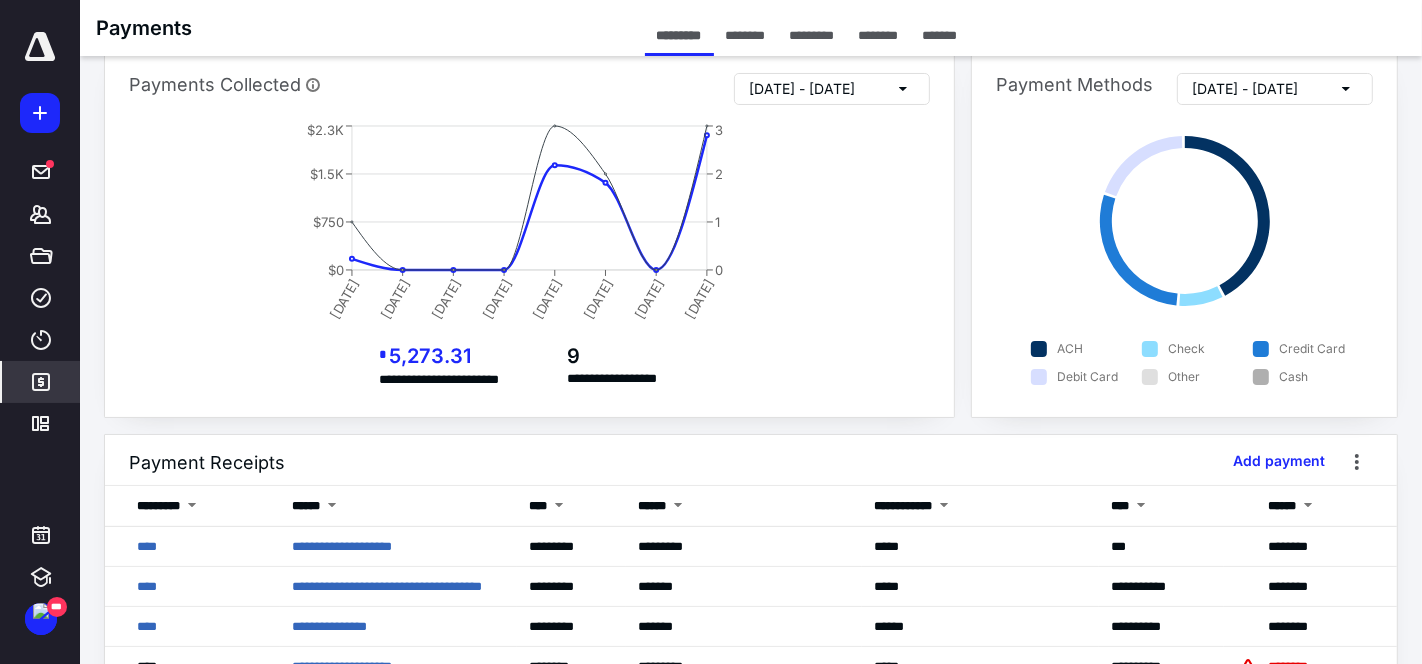 click on "********" at bounding box center (879, 35) 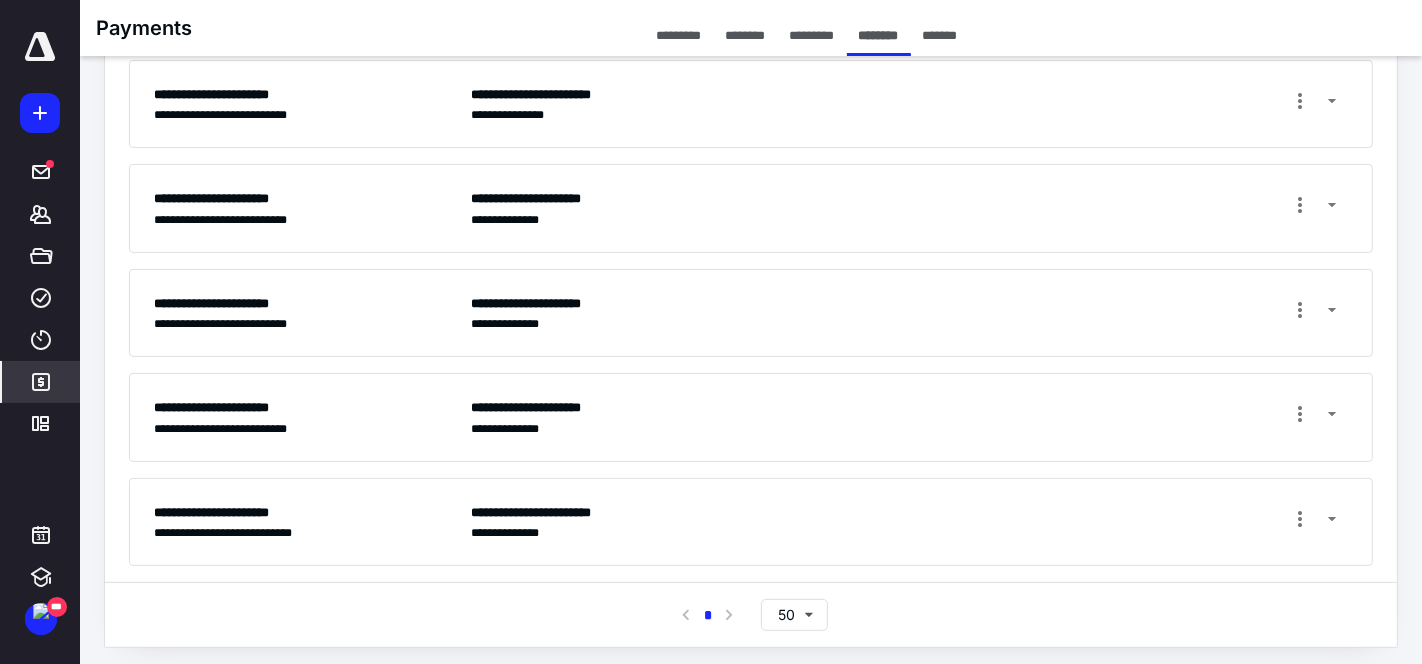 scroll, scrollTop: 0, scrollLeft: 0, axis: both 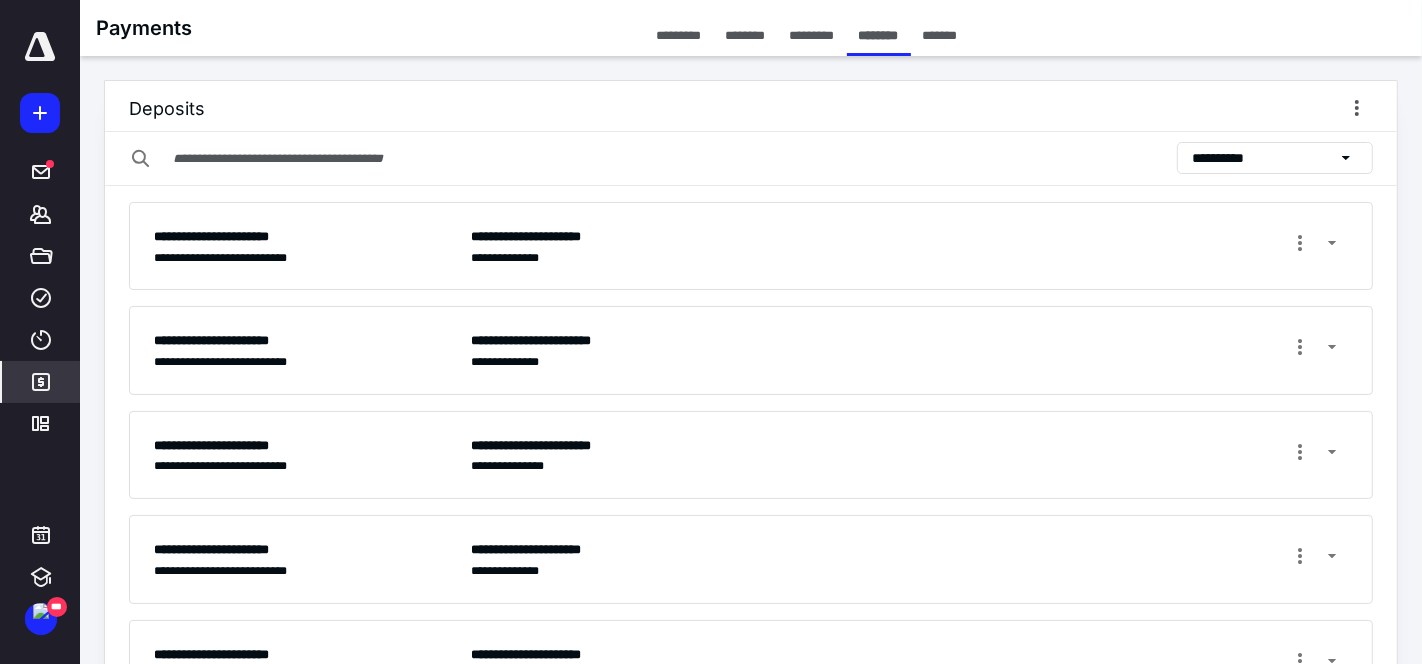 click on "*********" at bounding box center [679, 35] 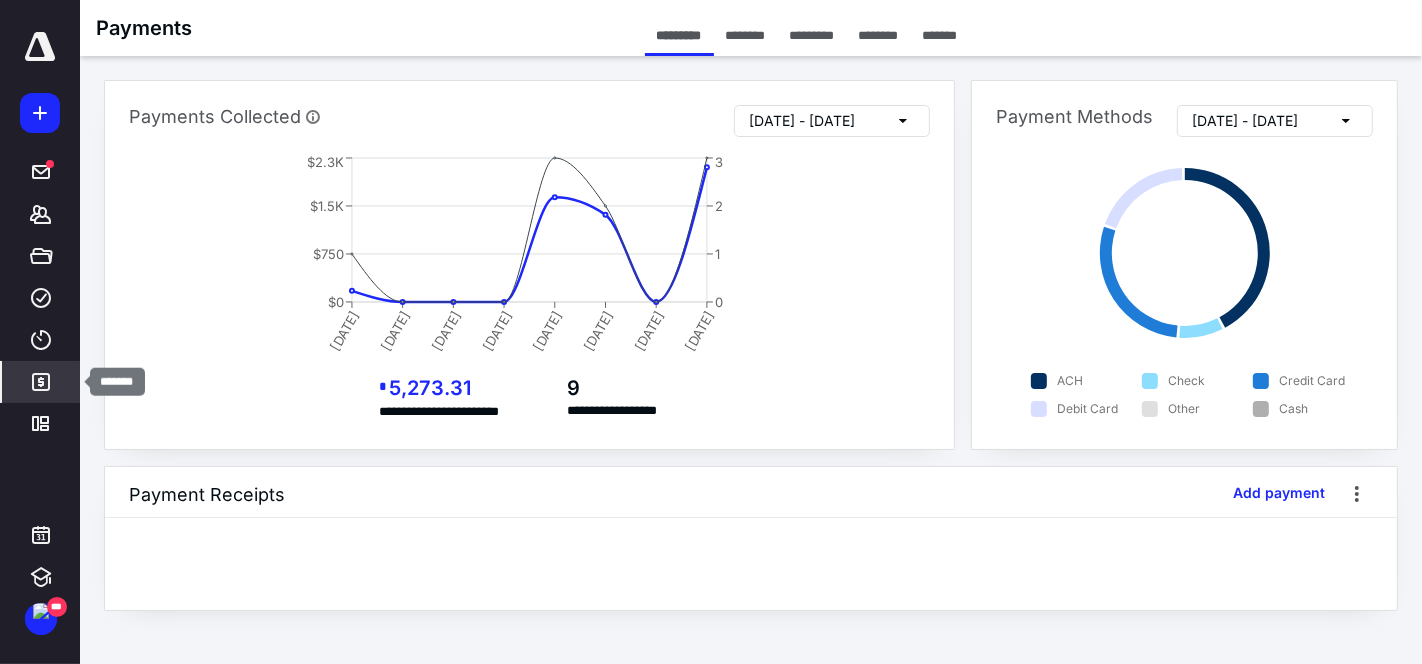 click on "*******" at bounding box center [41, 382] 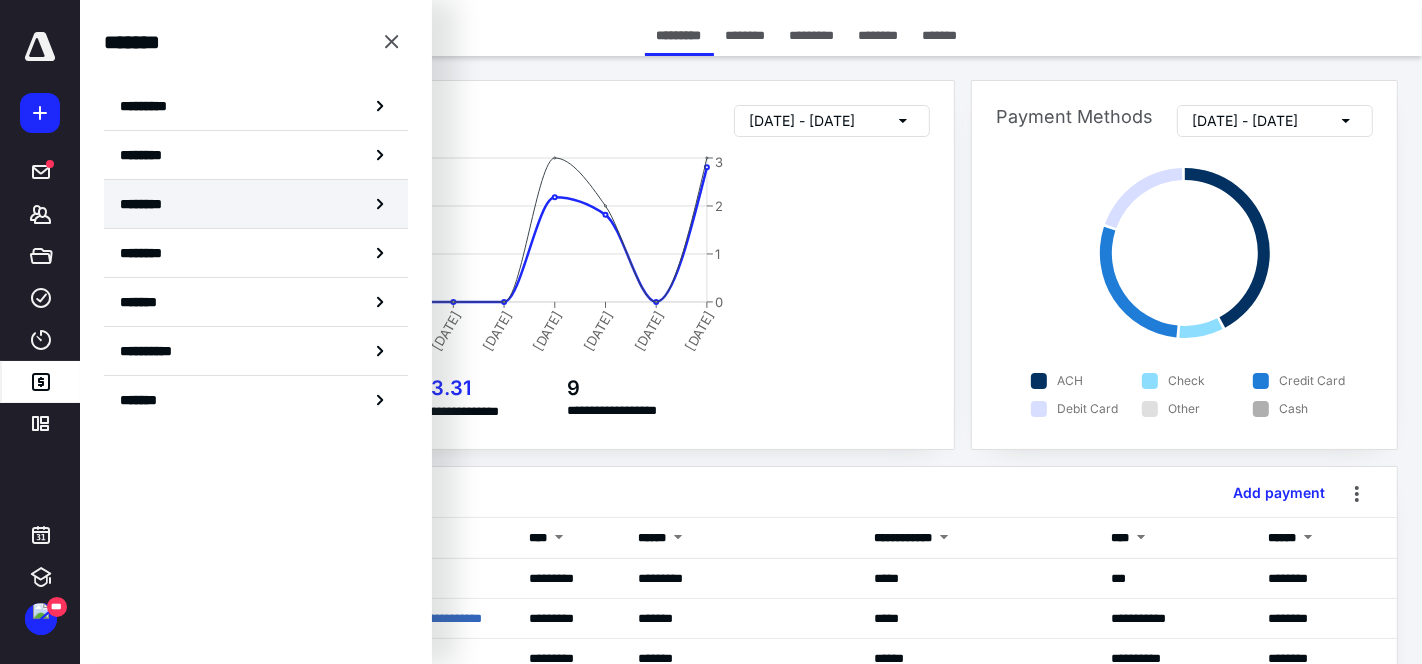 click on "********" at bounding box center (256, 204) 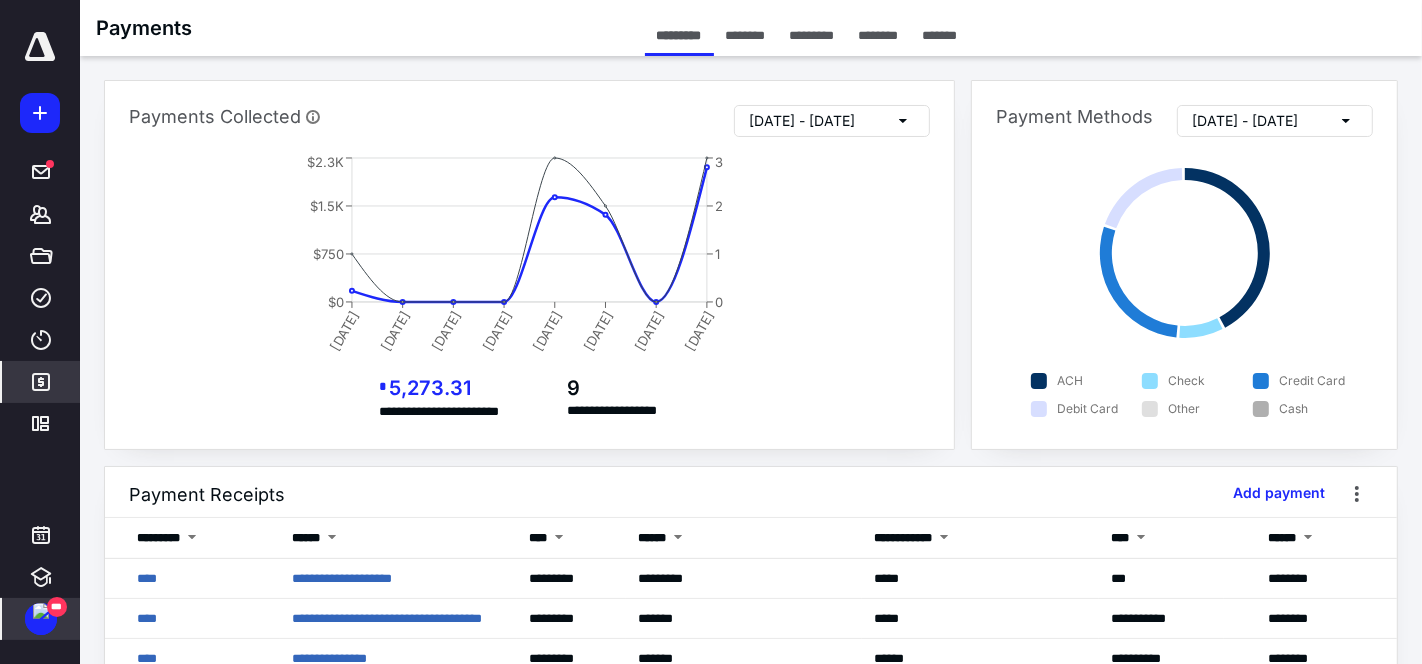click on "***" at bounding box center [41, 619] 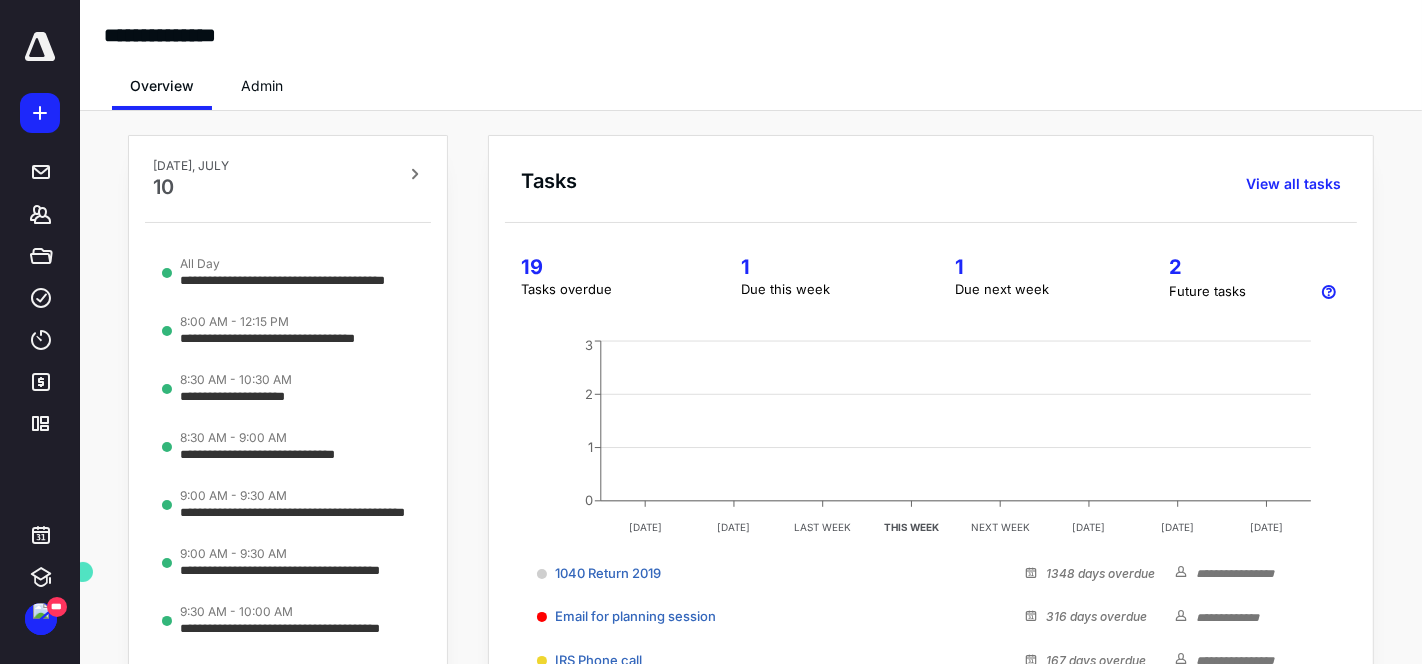 scroll, scrollTop: 0, scrollLeft: 0, axis: both 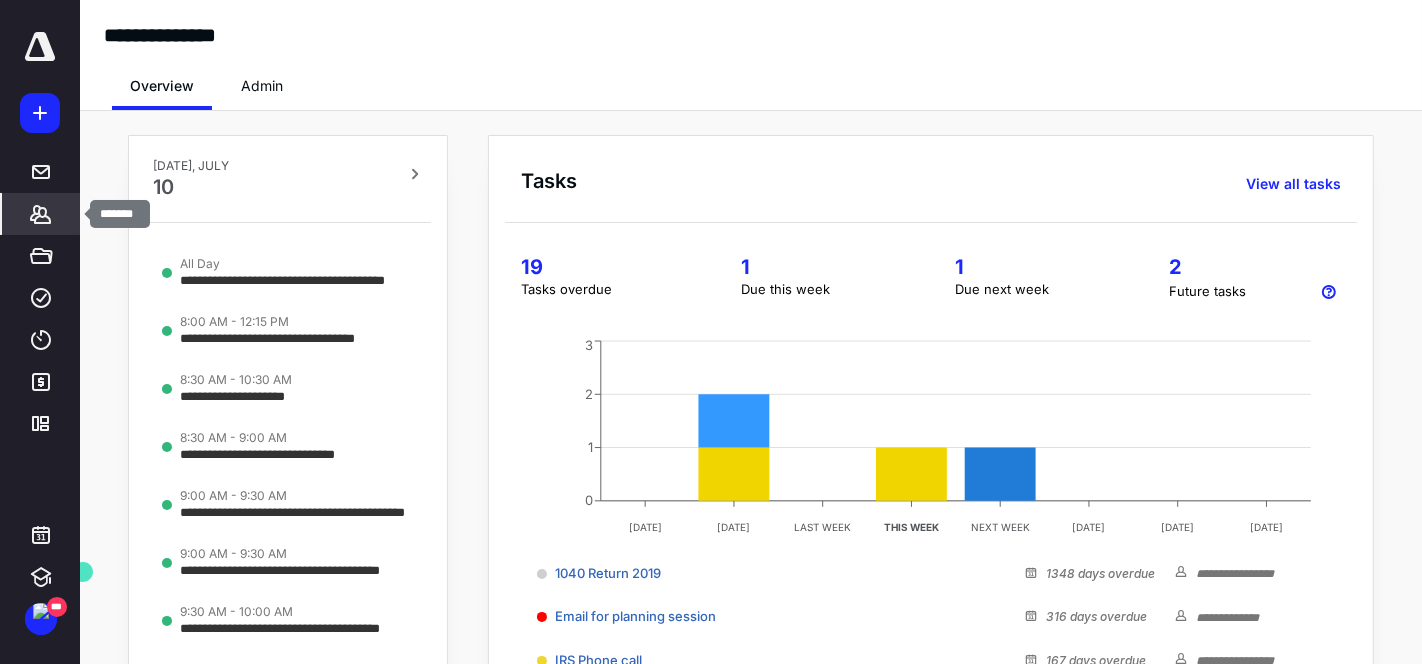 click 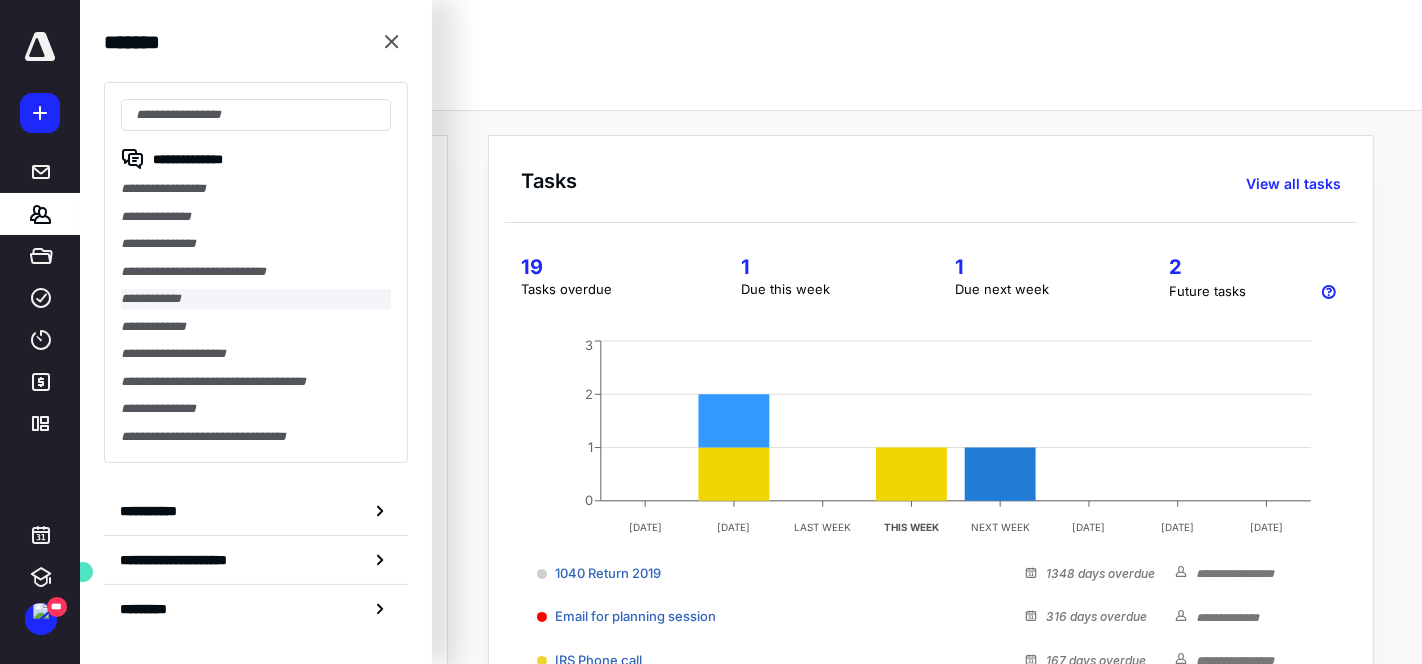 click on "**********" at bounding box center (256, 299) 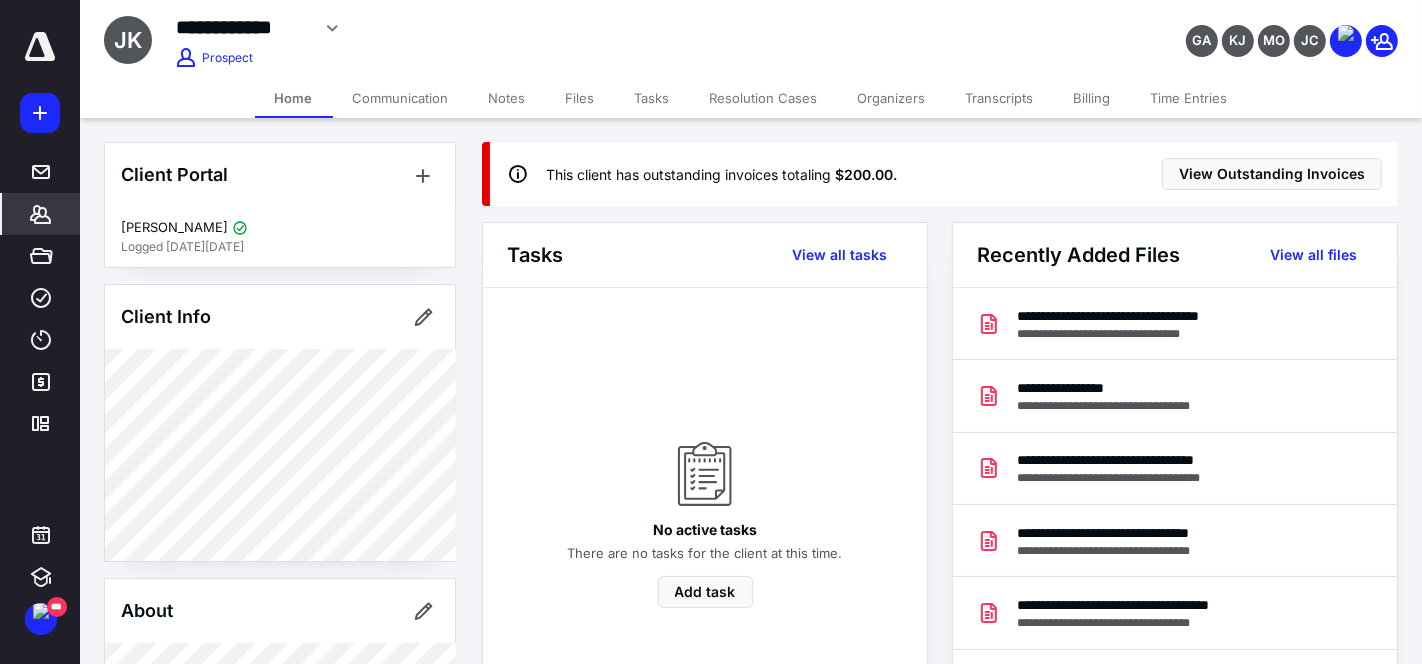 click on "Communication" at bounding box center [401, 98] 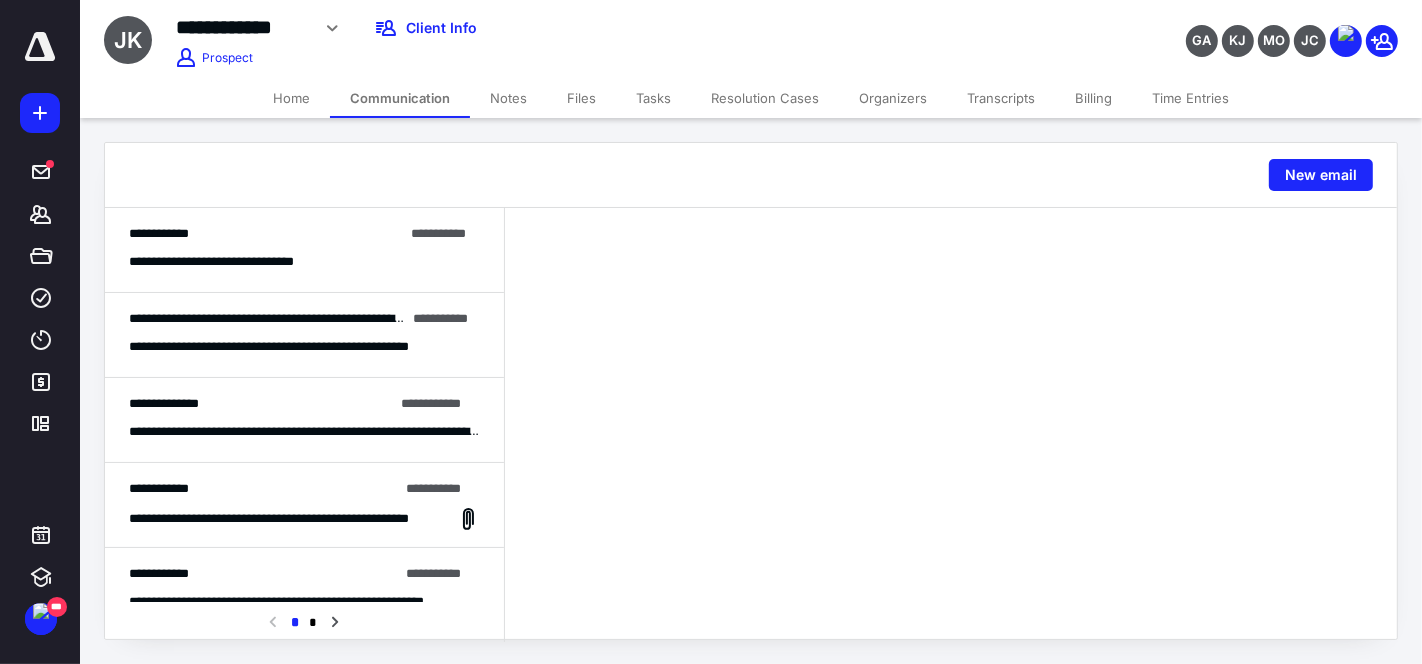 click on "Home" at bounding box center (291, 98) 